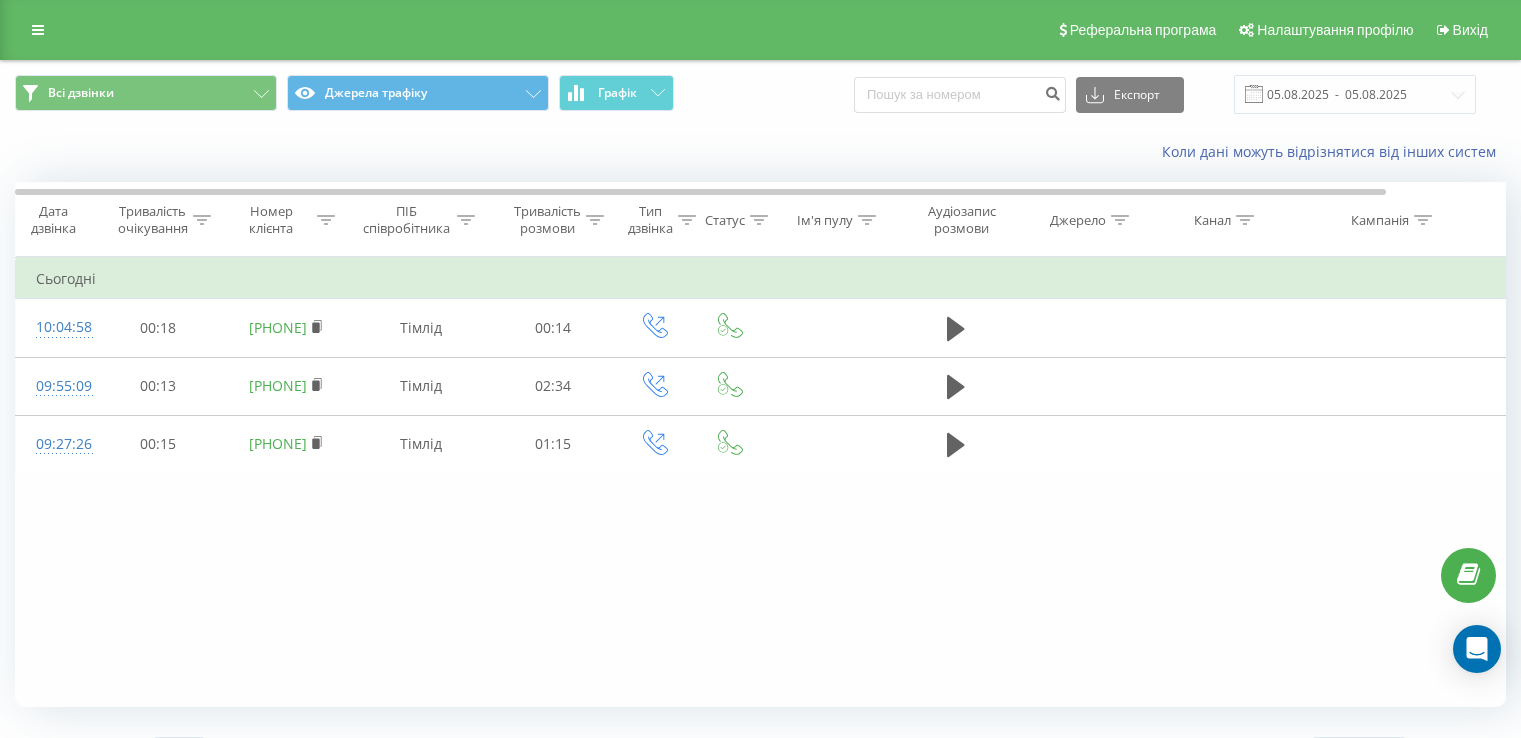 scroll, scrollTop: 0, scrollLeft: 0, axis: both 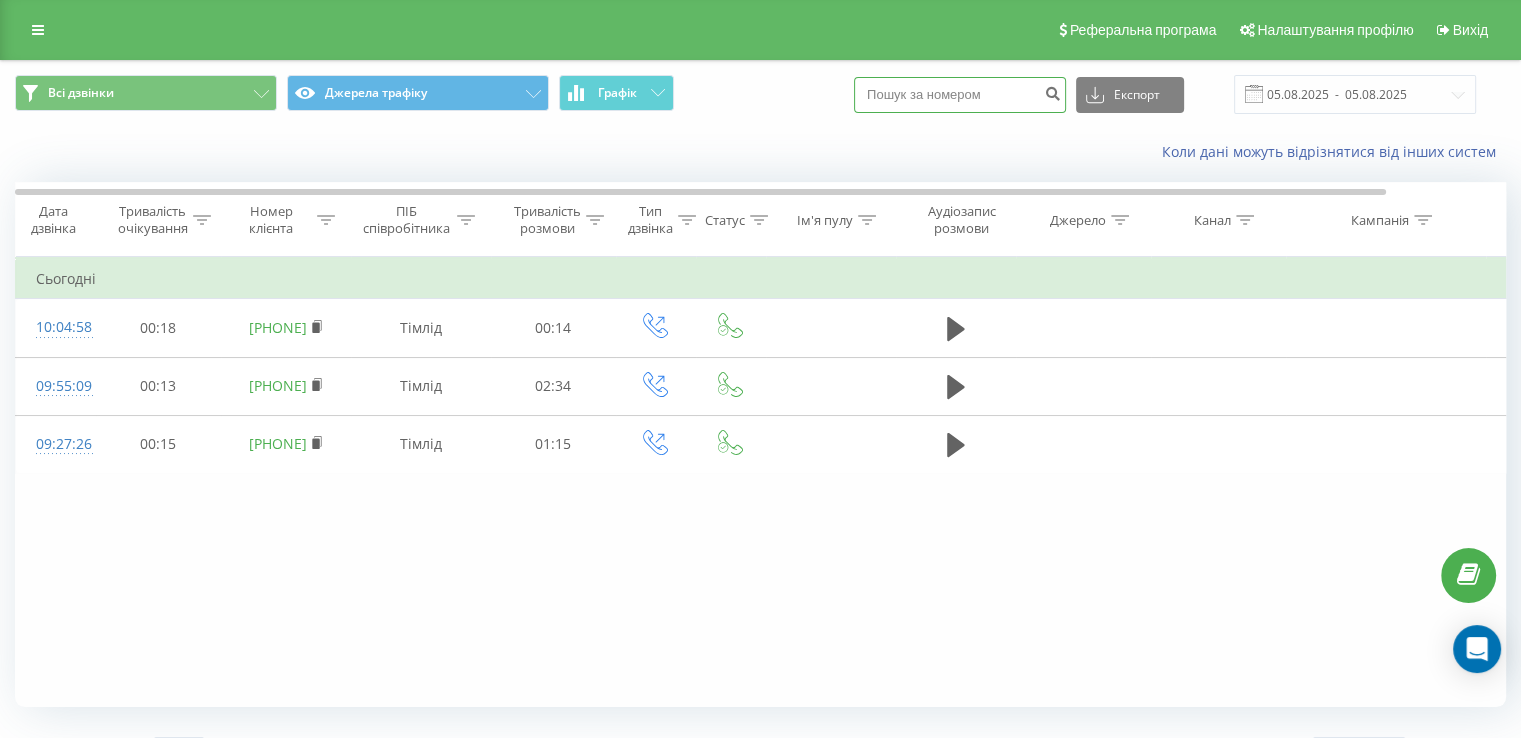 click at bounding box center [960, 95] 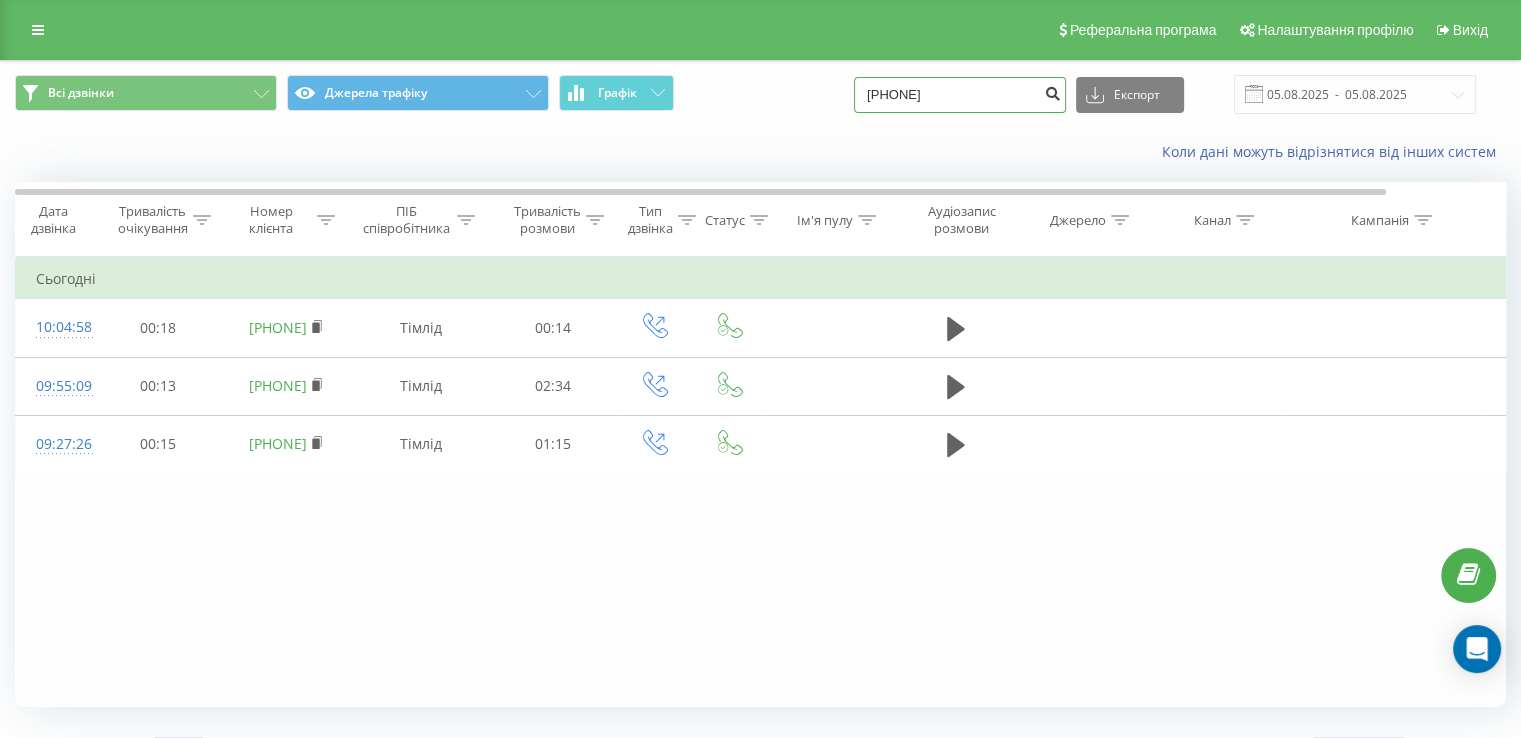 type on "380674274604" 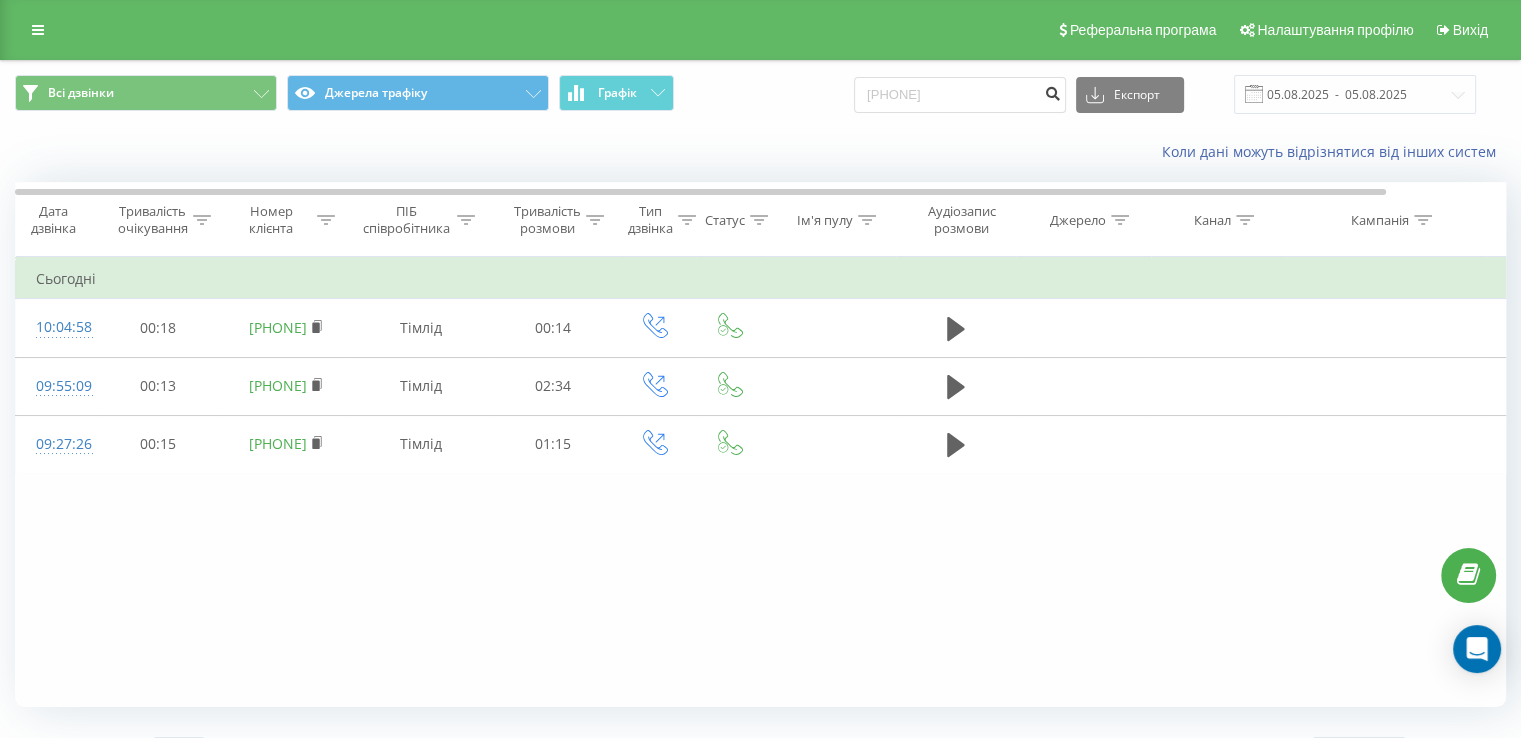 click at bounding box center (1052, 91) 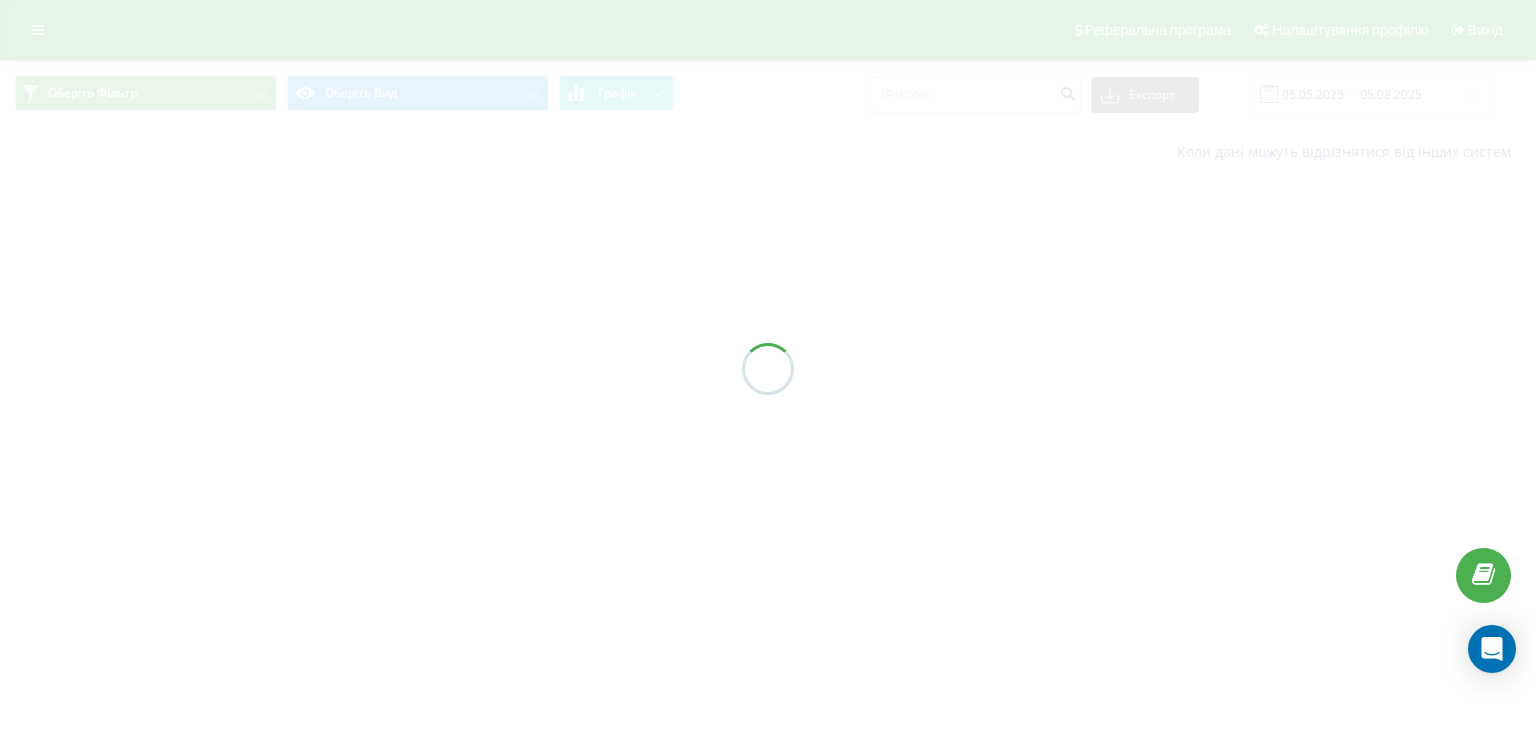 scroll, scrollTop: 0, scrollLeft: 0, axis: both 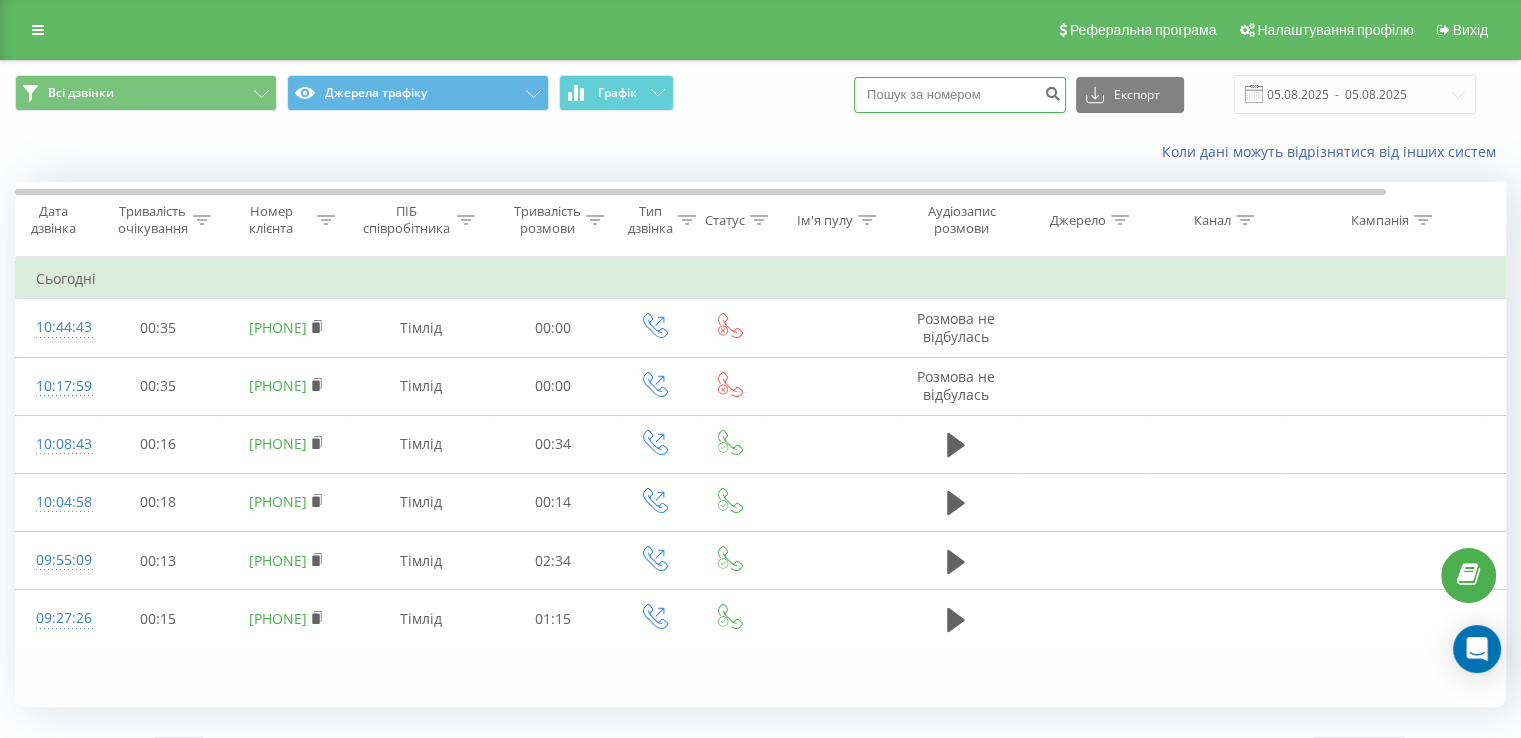 click at bounding box center (960, 95) 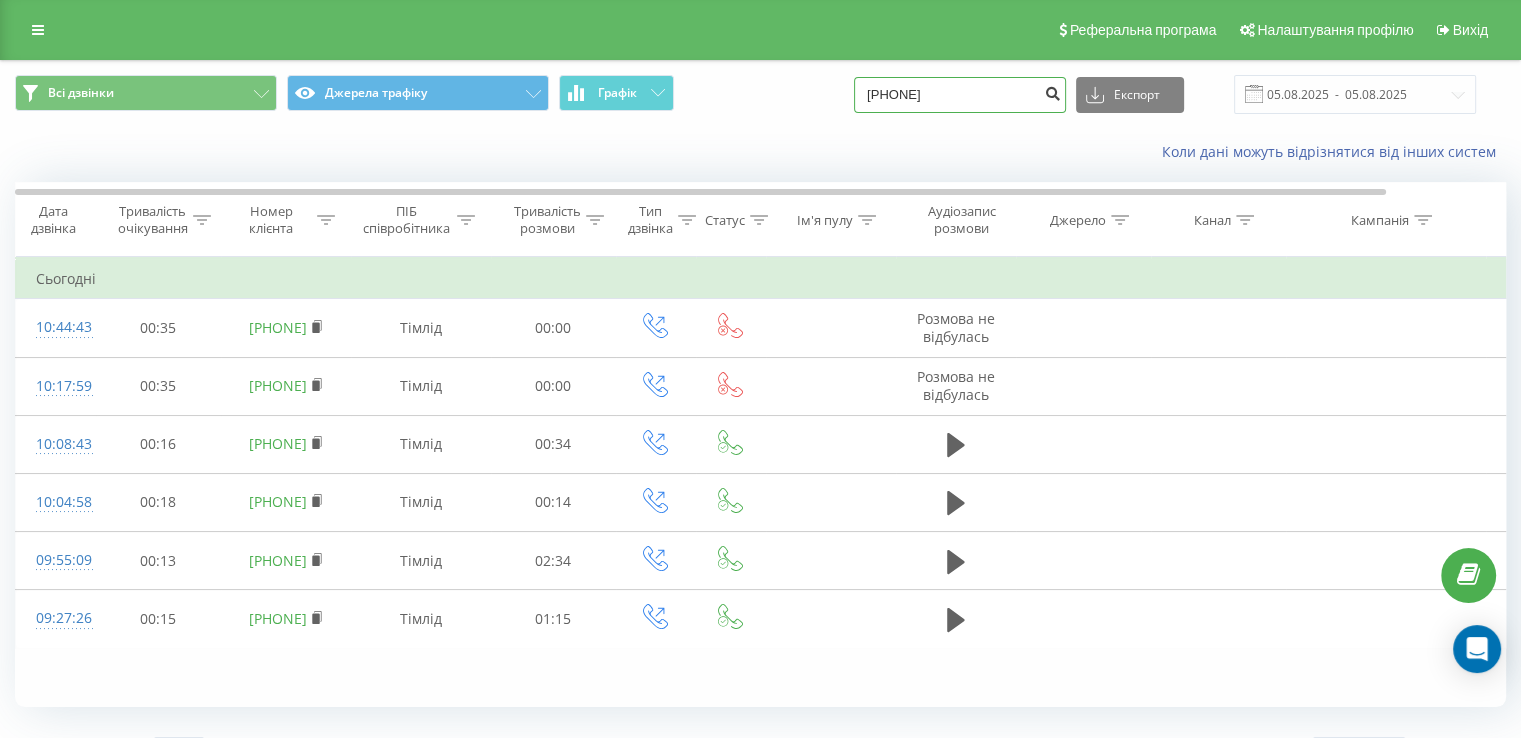 type on "[PHONE]" 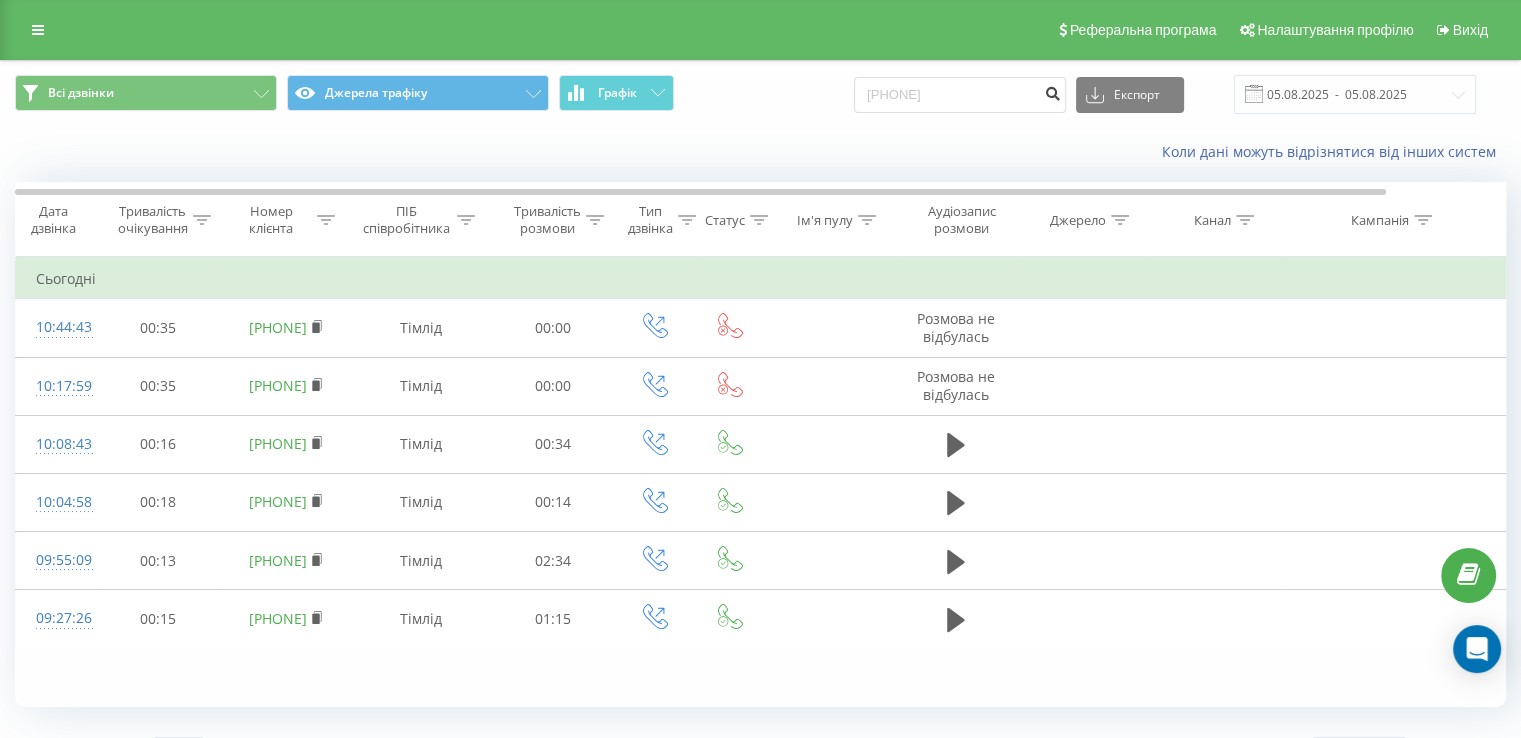click at bounding box center (1052, 91) 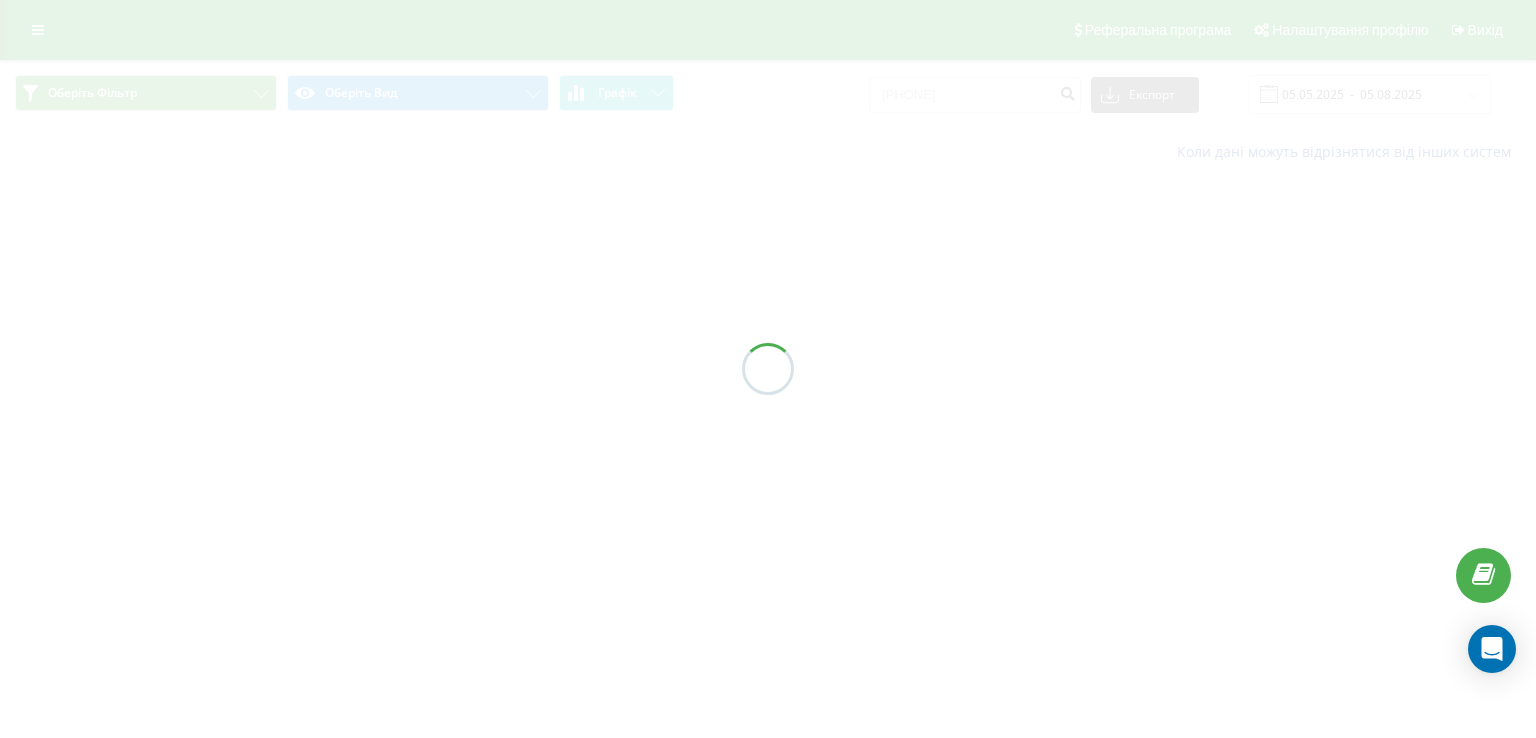 scroll, scrollTop: 0, scrollLeft: 0, axis: both 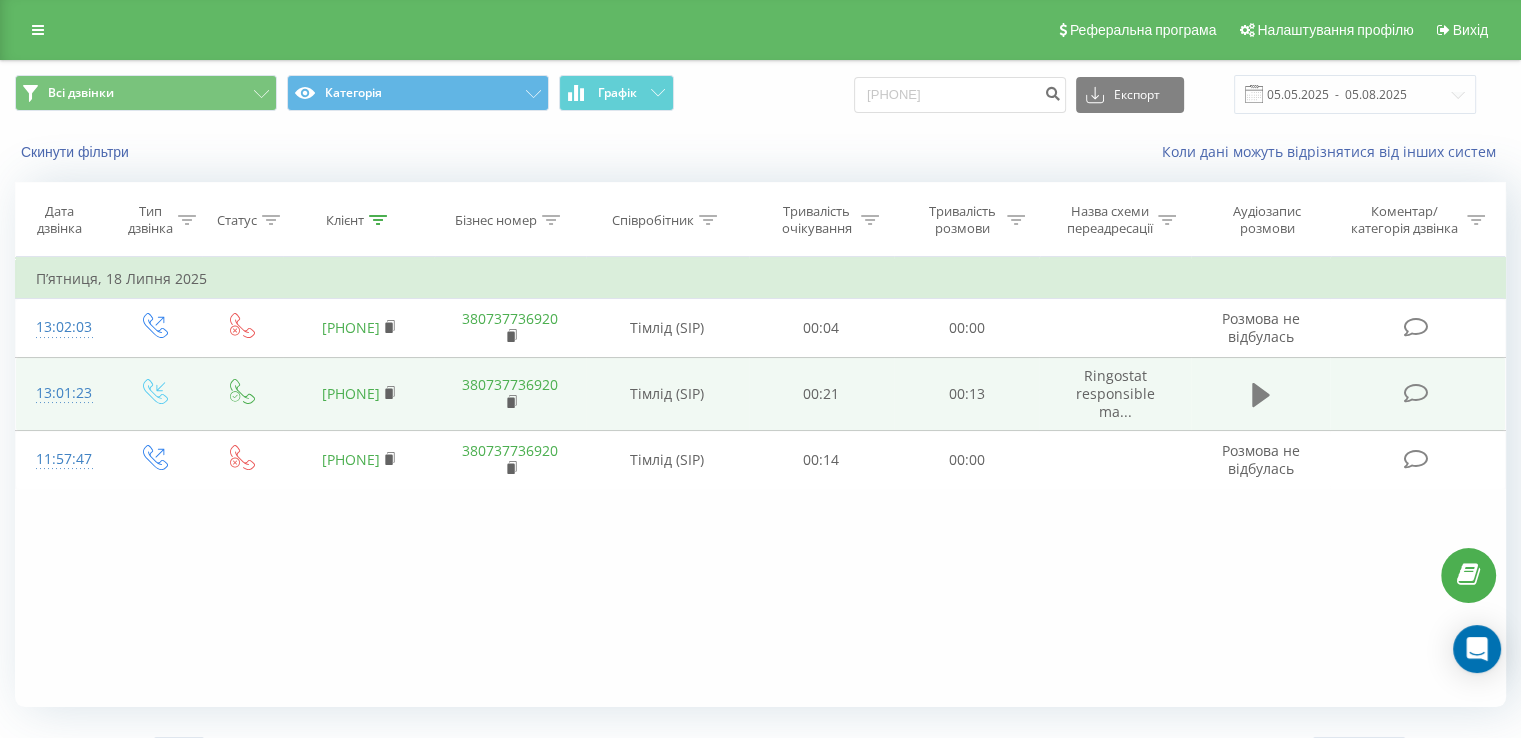 click at bounding box center (1261, 395) 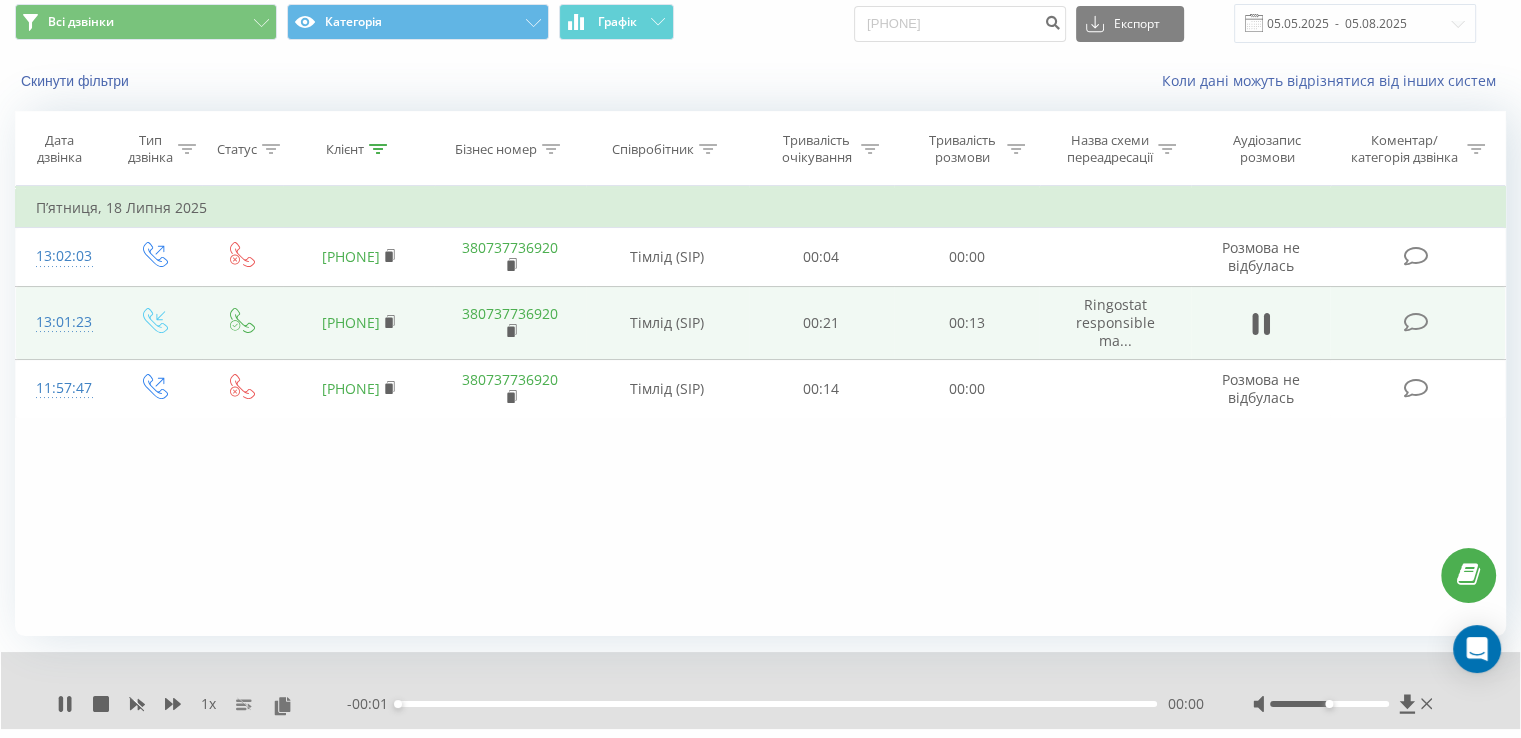 scroll, scrollTop: 100, scrollLeft: 0, axis: vertical 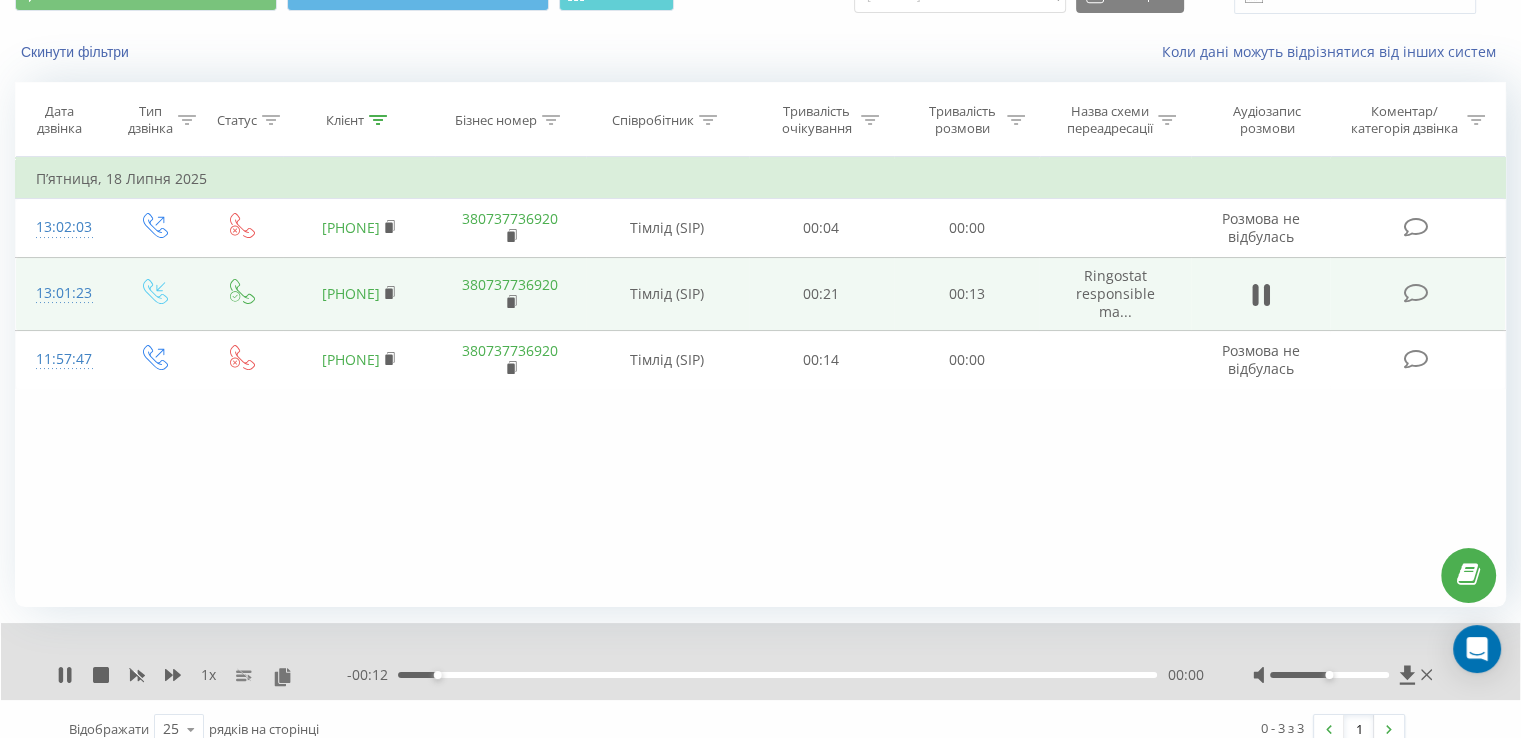 drag, startPoint x: 704, startPoint y: 677, endPoint x: 749, endPoint y: 674, distance: 45.099888 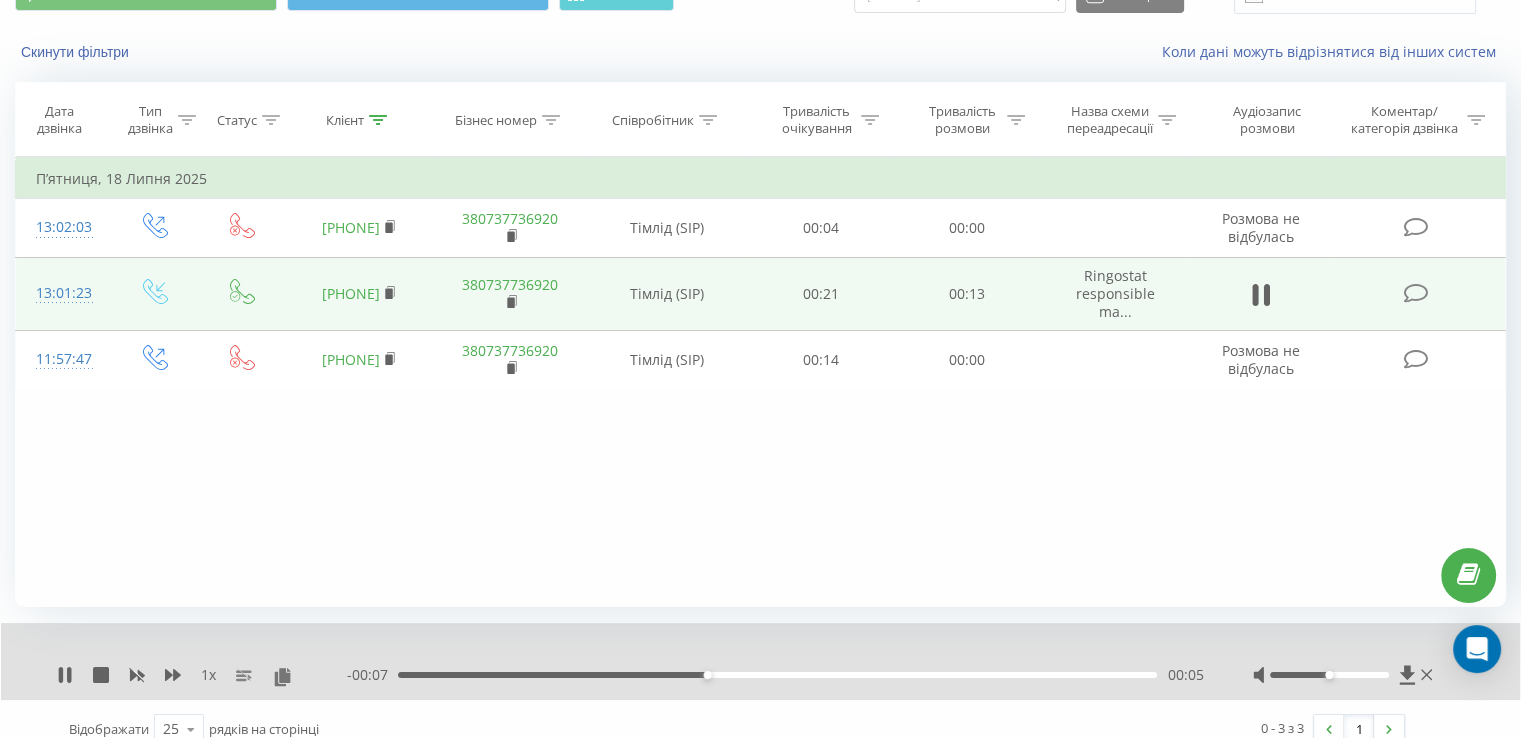 drag, startPoint x: 1004, startPoint y: 677, endPoint x: 1017, endPoint y: 677, distance: 13 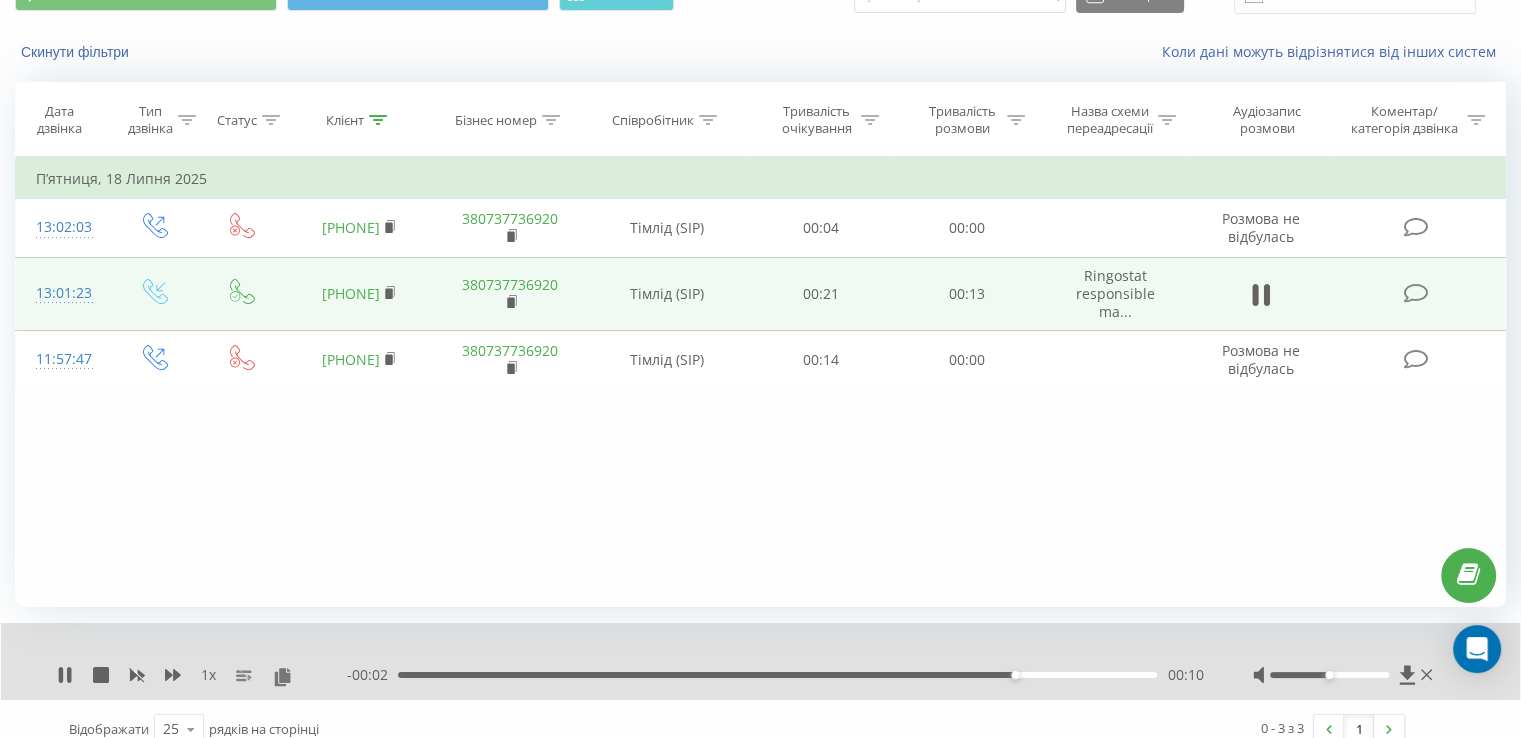 click on "- 00:02 00:10   00:10" at bounding box center [775, 675] 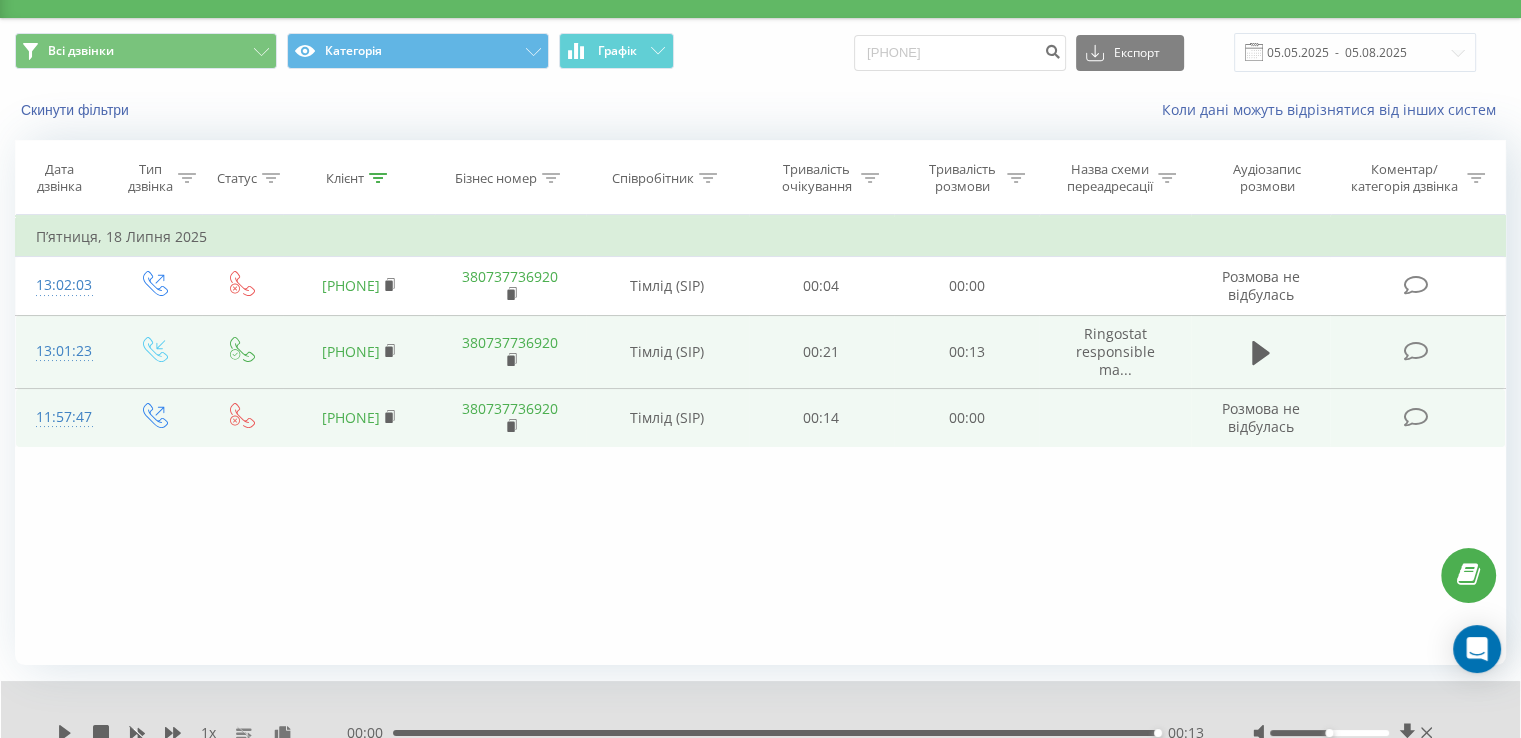 scroll, scrollTop: 0, scrollLeft: 0, axis: both 